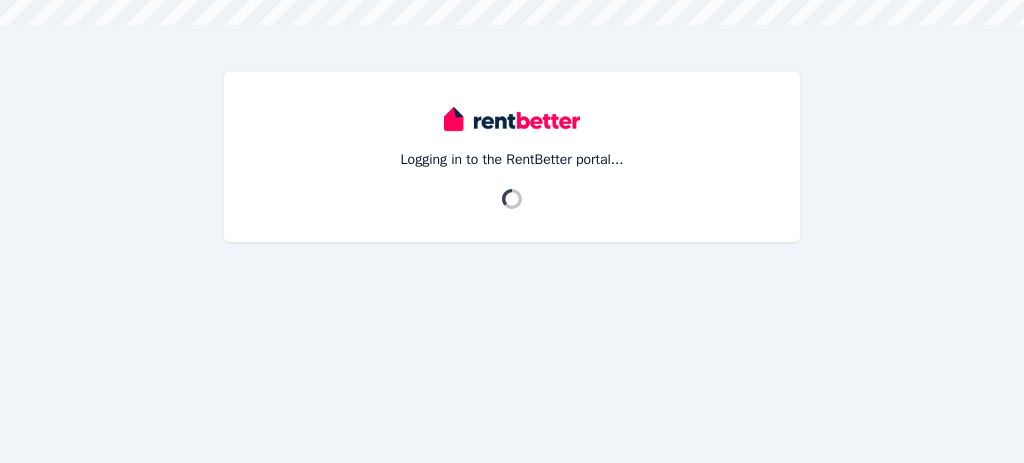 scroll, scrollTop: 0, scrollLeft: 0, axis: both 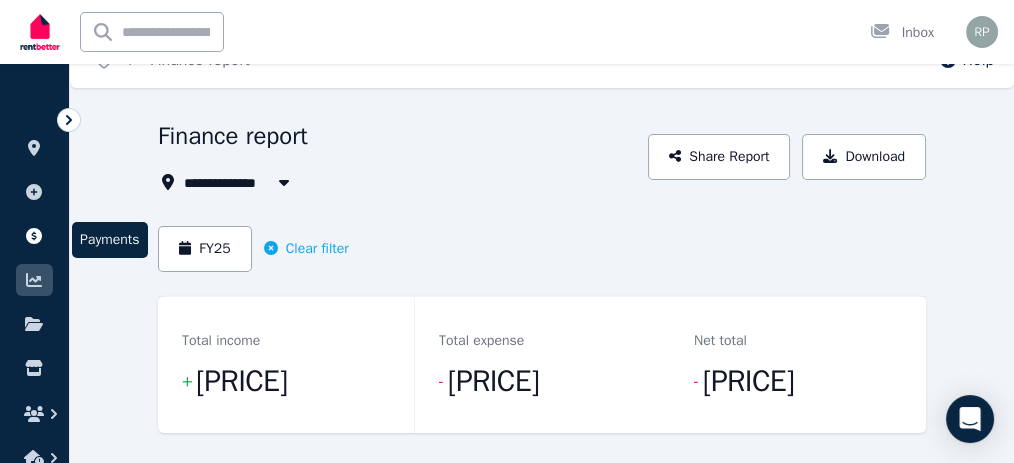 click 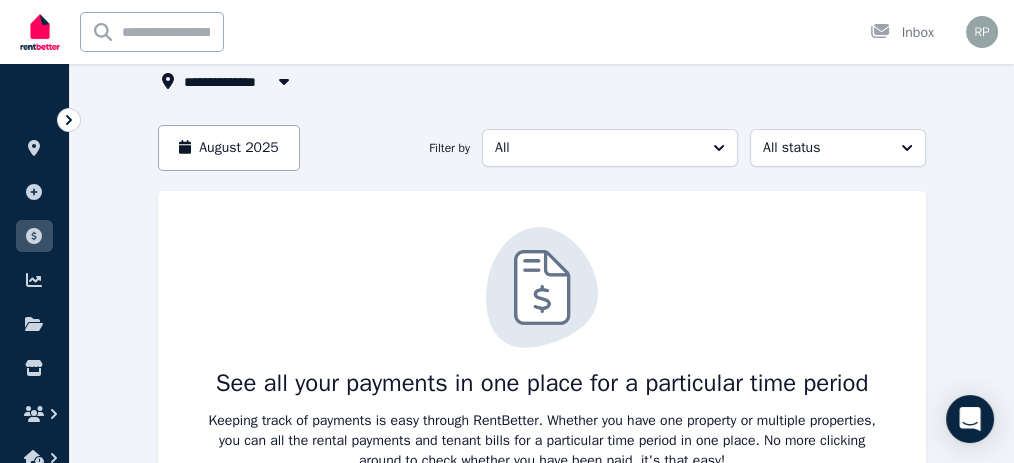 scroll, scrollTop: 135, scrollLeft: 0, axis: vertical 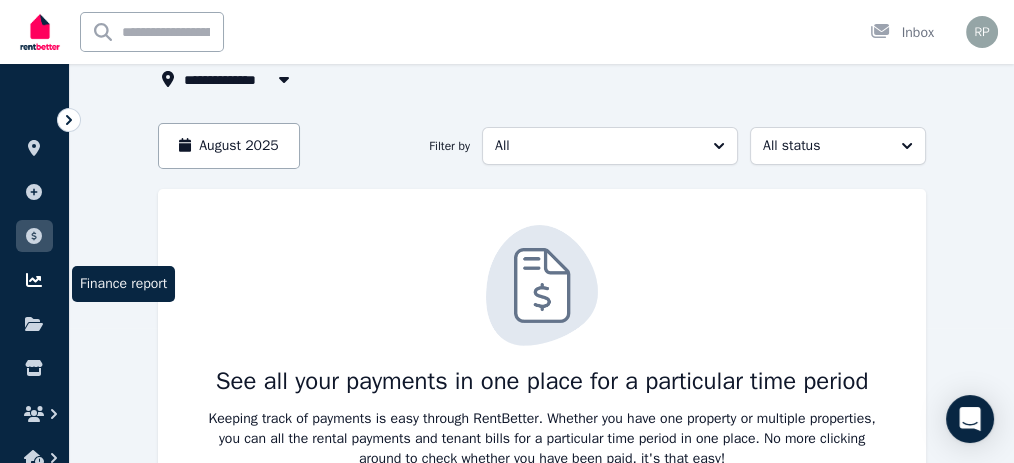 click at bounding box center (34, 280) 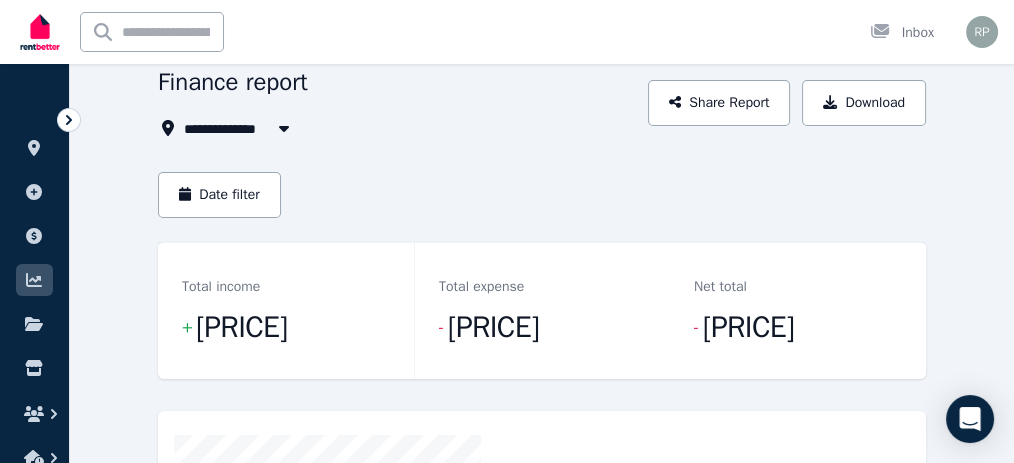 scroll, scrollTop: 0, scrollLeft: 0, axis: both 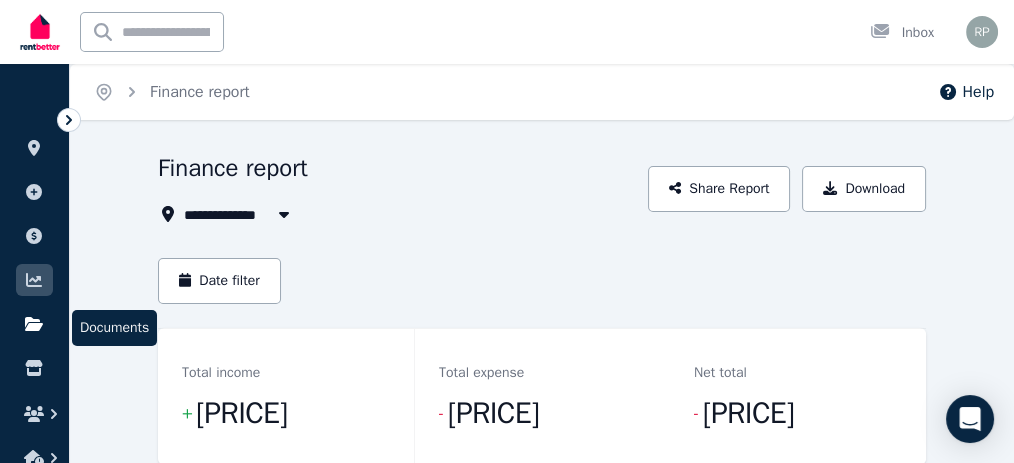 click 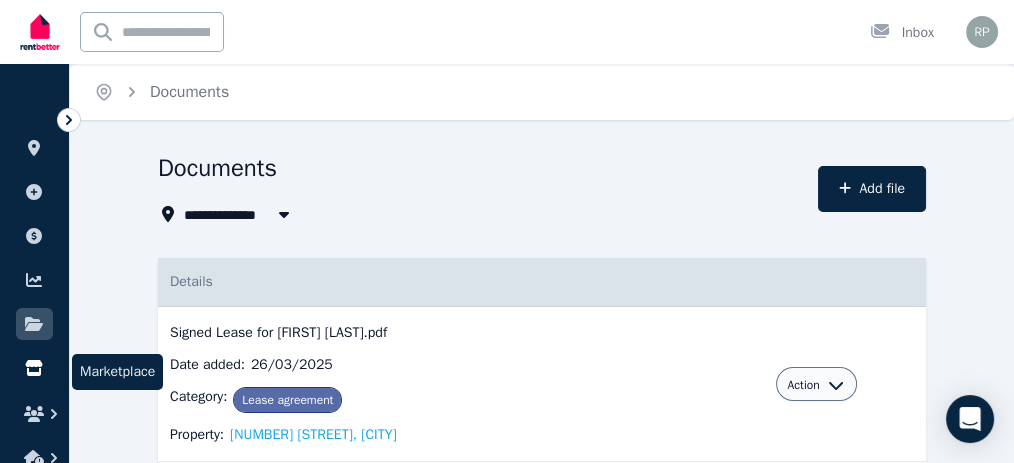 click 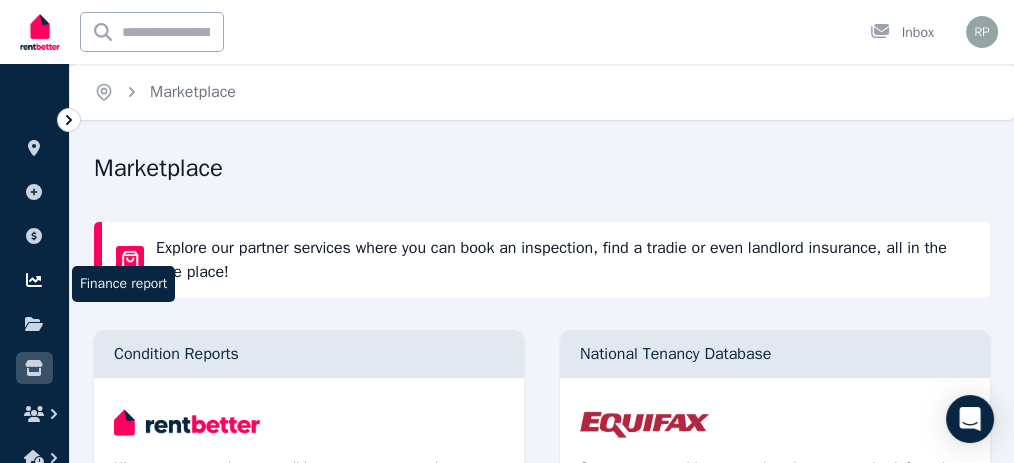 click at bounding box center (34, 280) 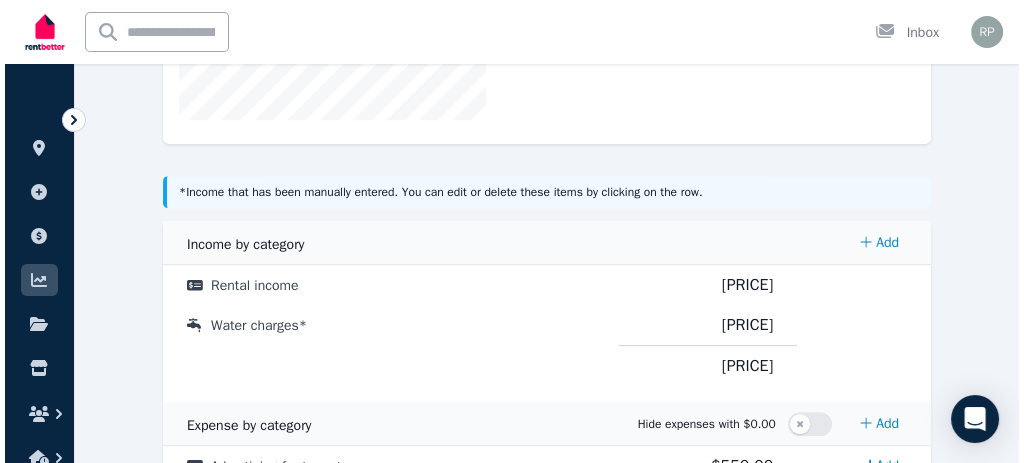scroll, scrollTop: 818, scrollLeft: 0, axis: vertical 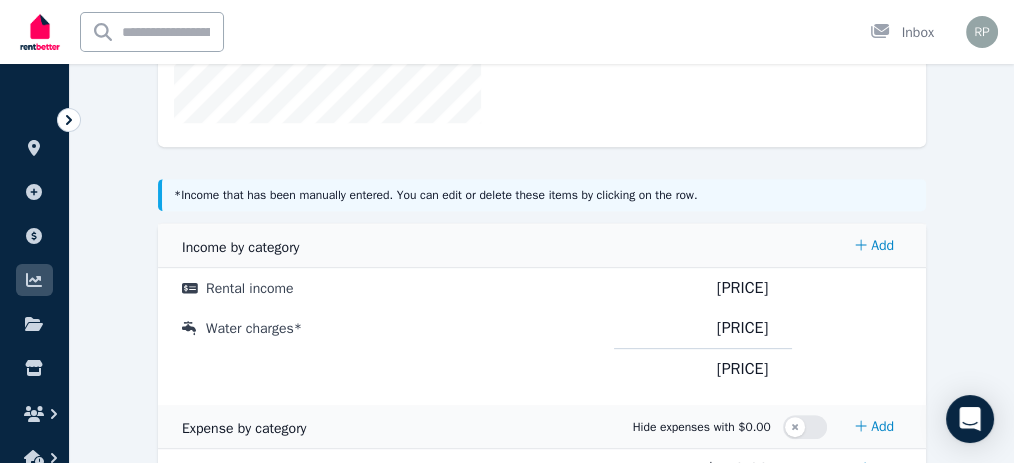 click on "Add" at bounding box center [876, 708] 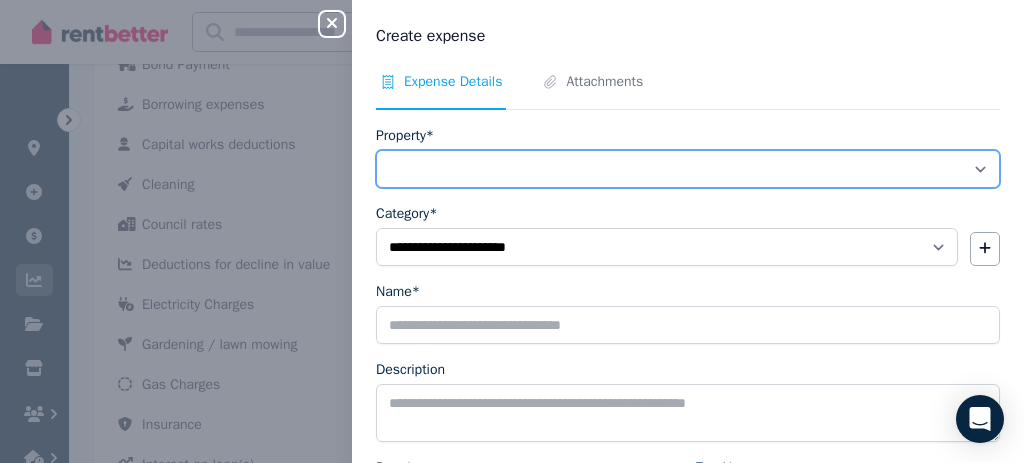 click on "**********" at bounding box center (688, 169) 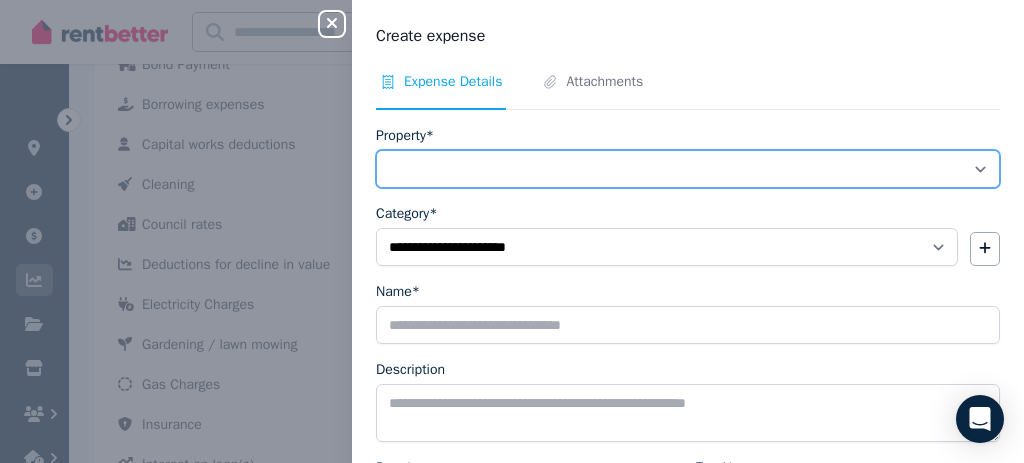 select on "**********" 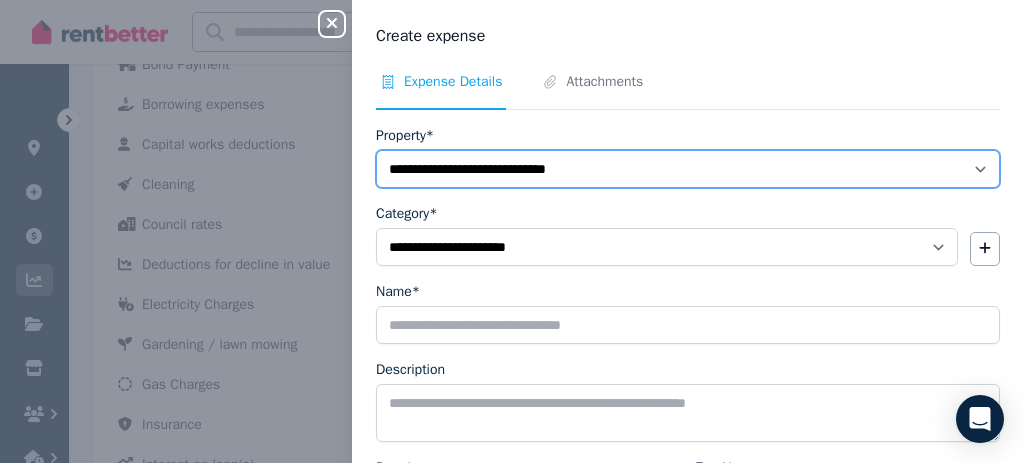 click on "**********" at bounding box center [688, 169] 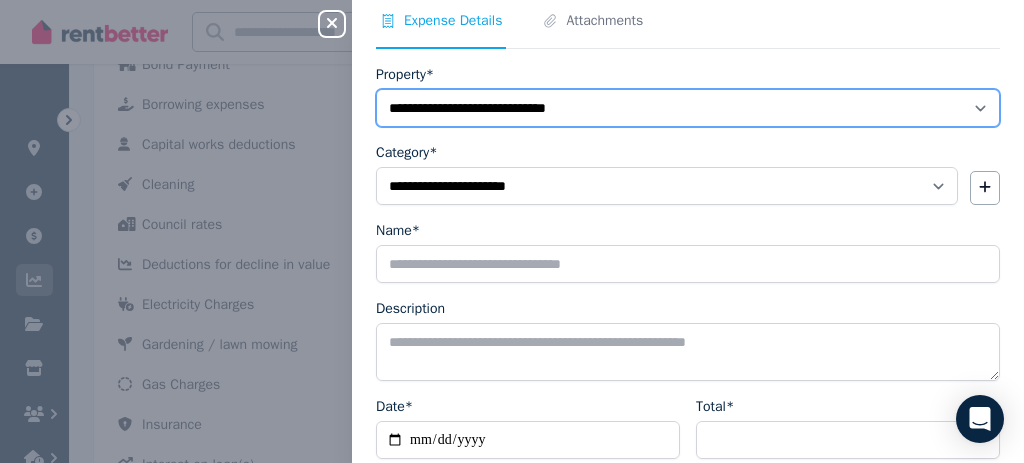 scroll, scrollTop: 65, scrollLeft: 0, axis: vertical 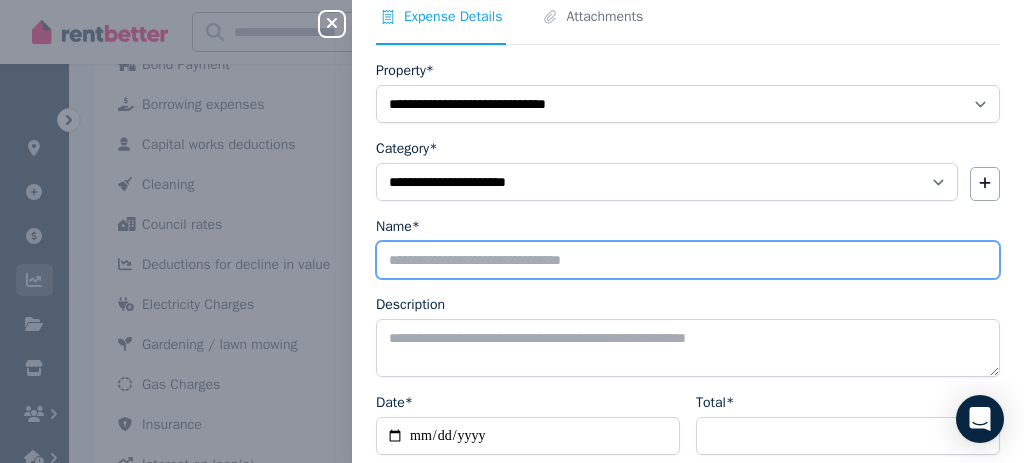 click on "Name*" at bounding box center (688, 260) 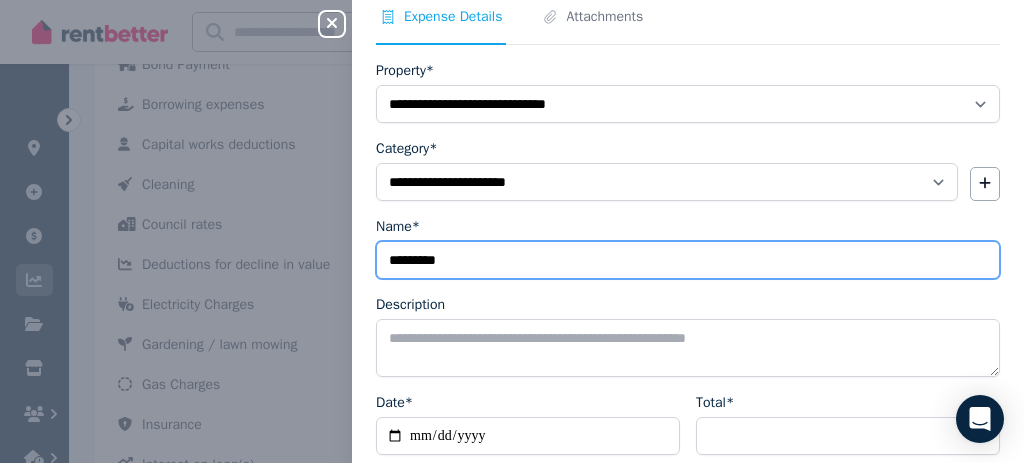 click on "*********" at bounding box center [688, 260] 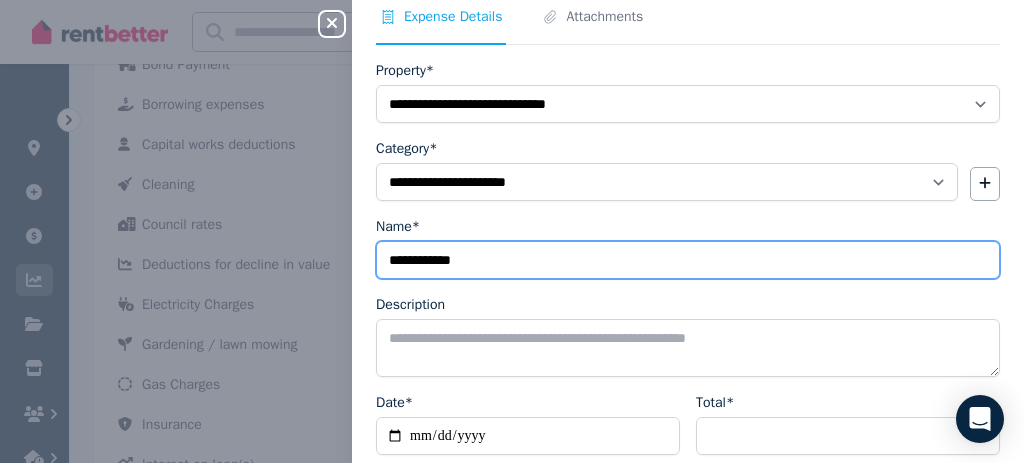 type on "**********" 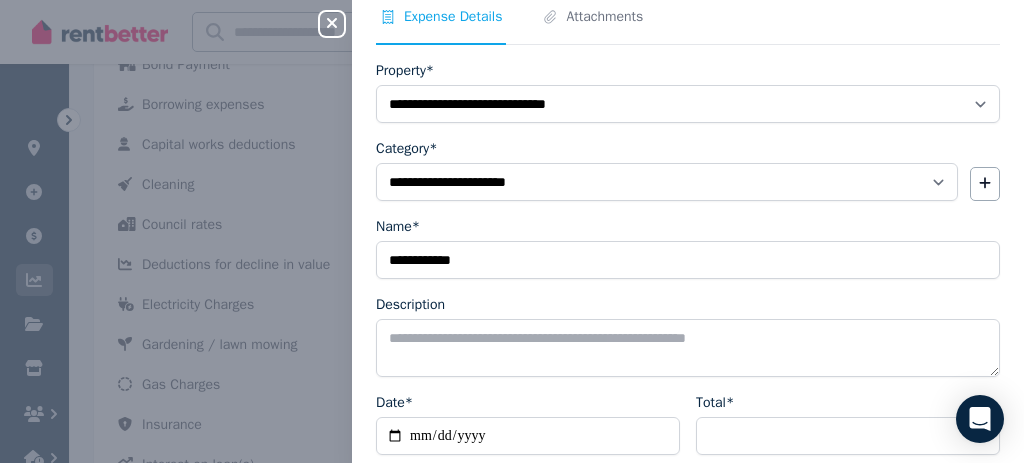 click on "**********" at bounding box center (688, 344) 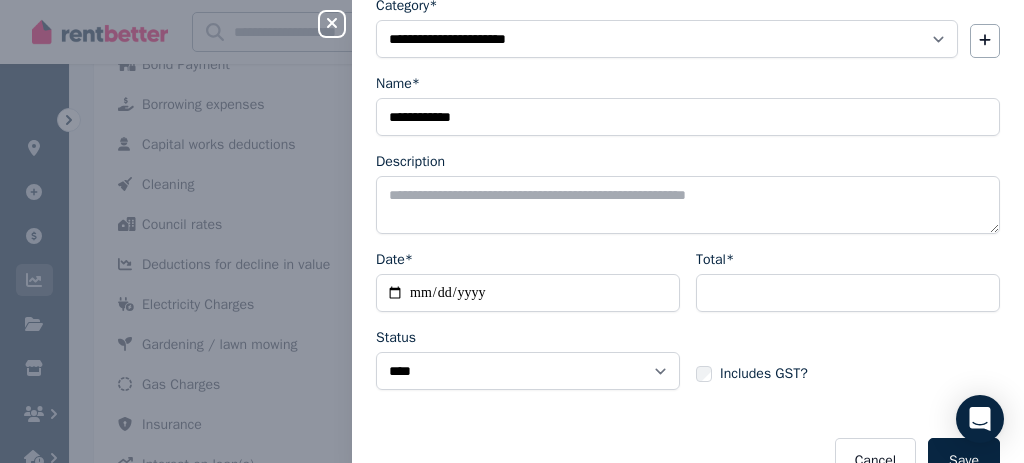scroll, scrollTop: 208, scrollLeft: 0, axis: vertical 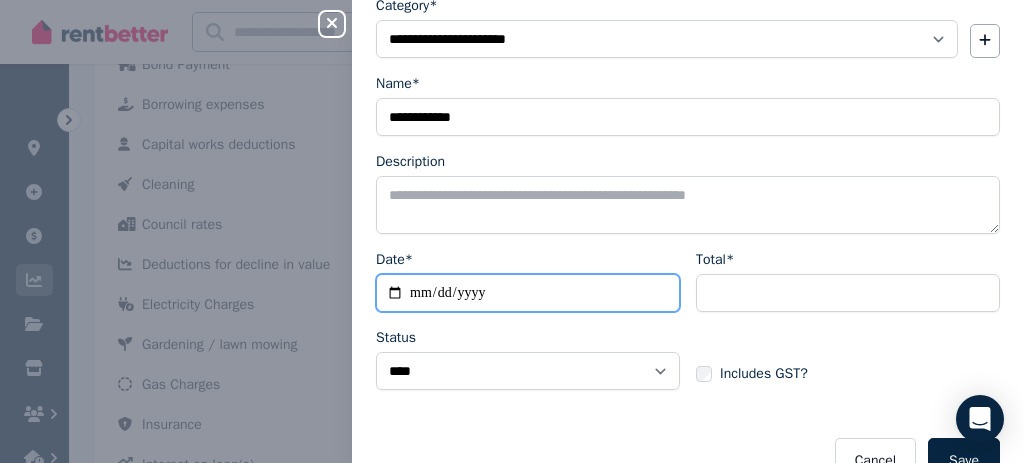 click on "Date*" at bounding box center (528, 293) 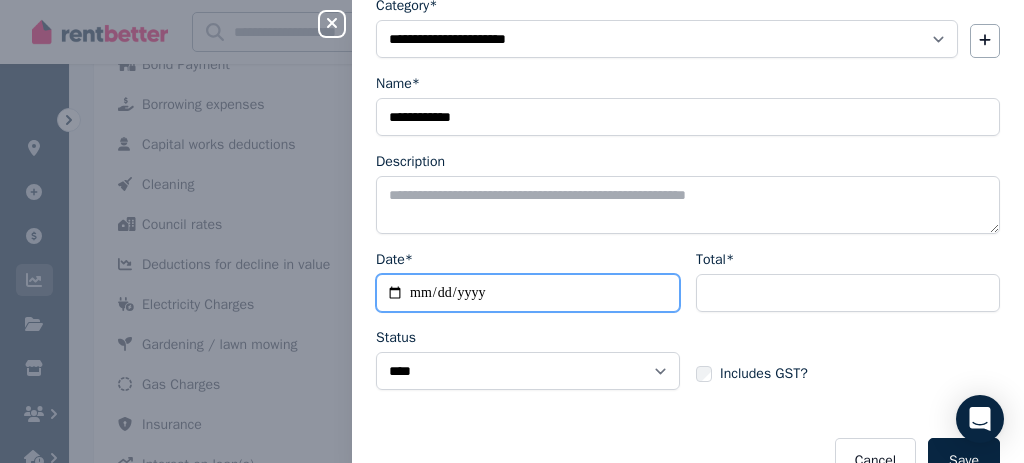 type on "**********" 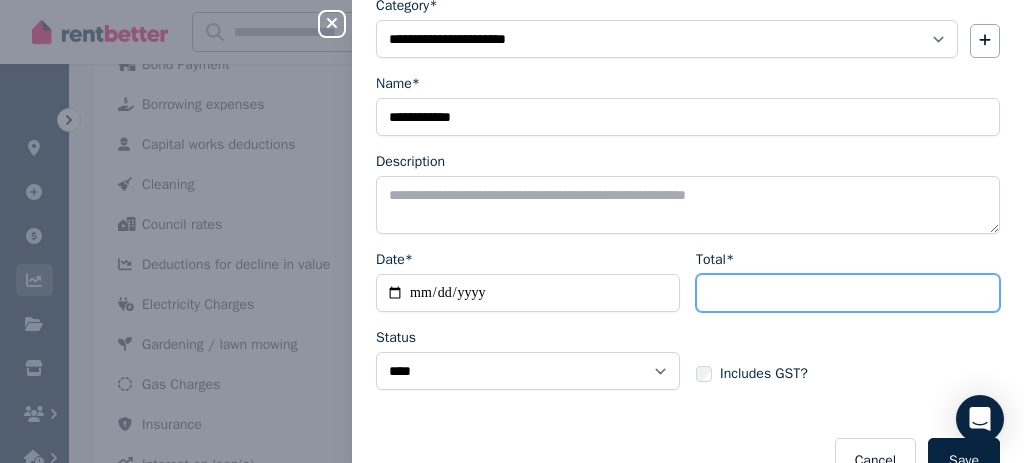 click on "Total*" at bounding box center (848, 293) 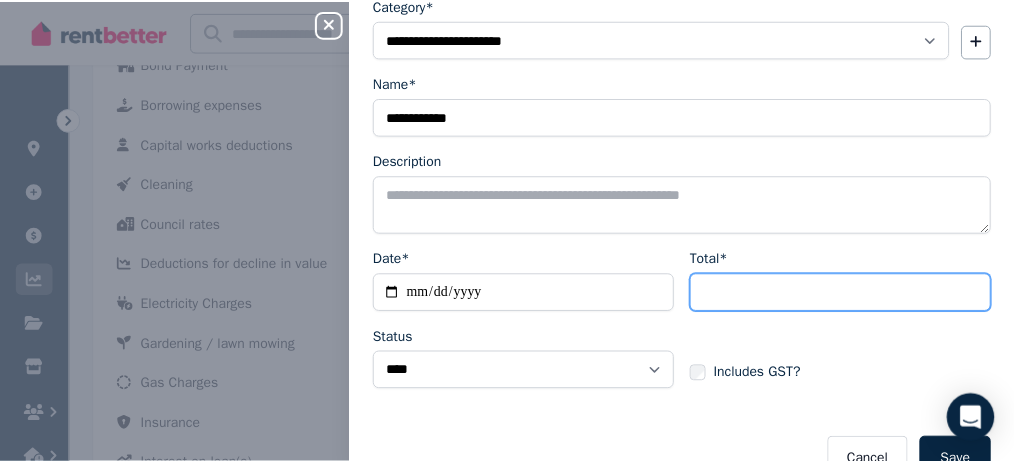scroll, scrollTop: 245, scrollLeft: 0, axis: vertical 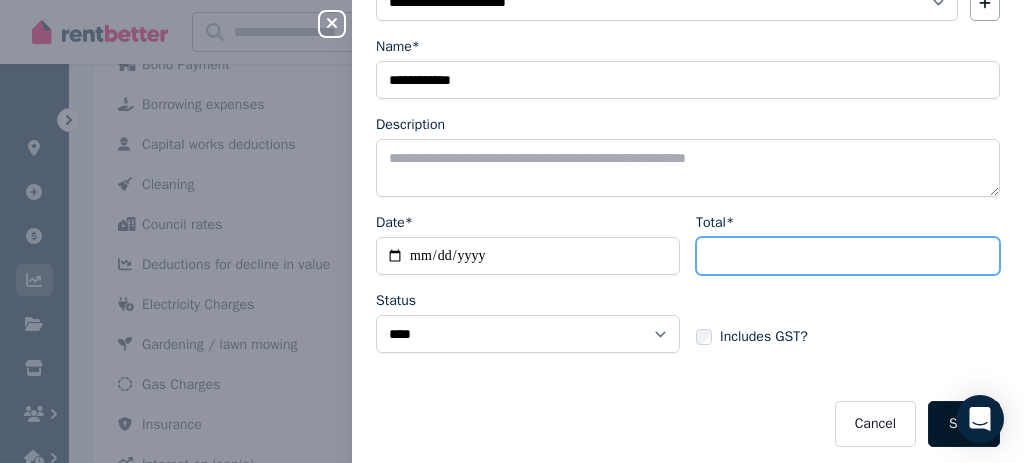 type on "*******" 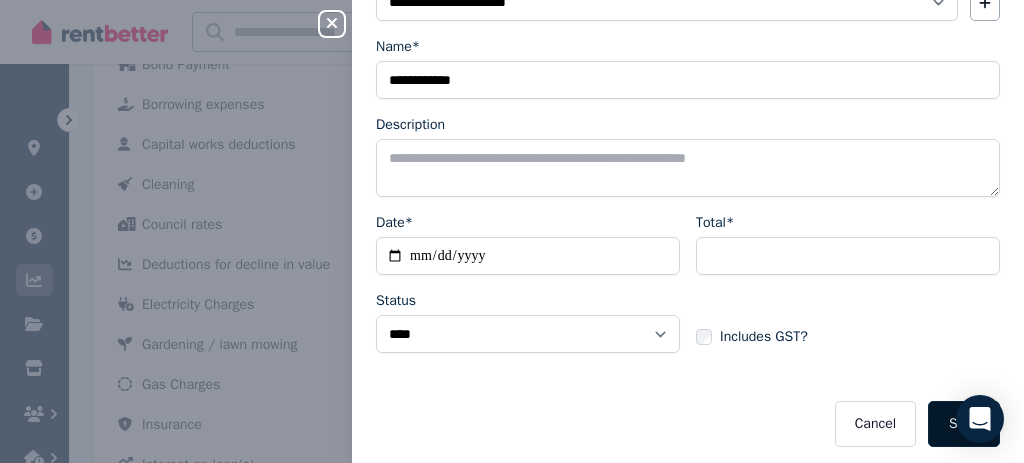 click on "Save" at bounding box center [964, 424] 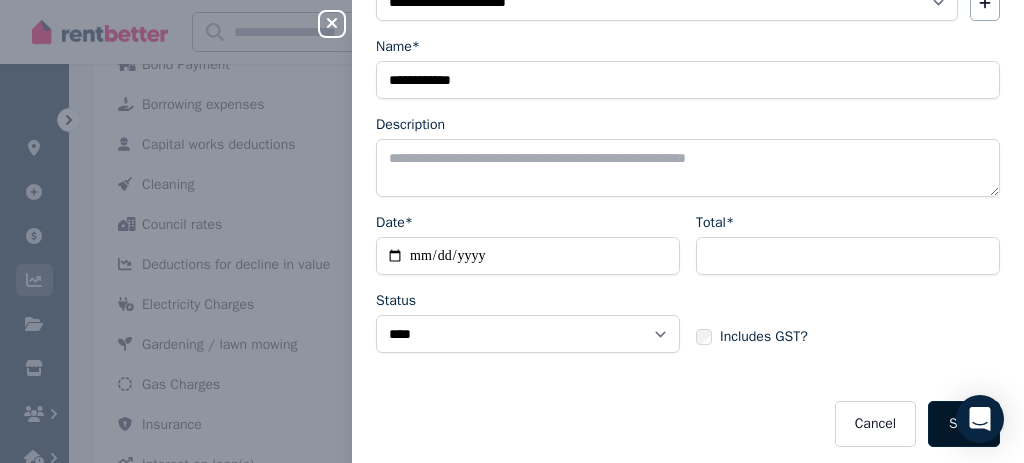 select 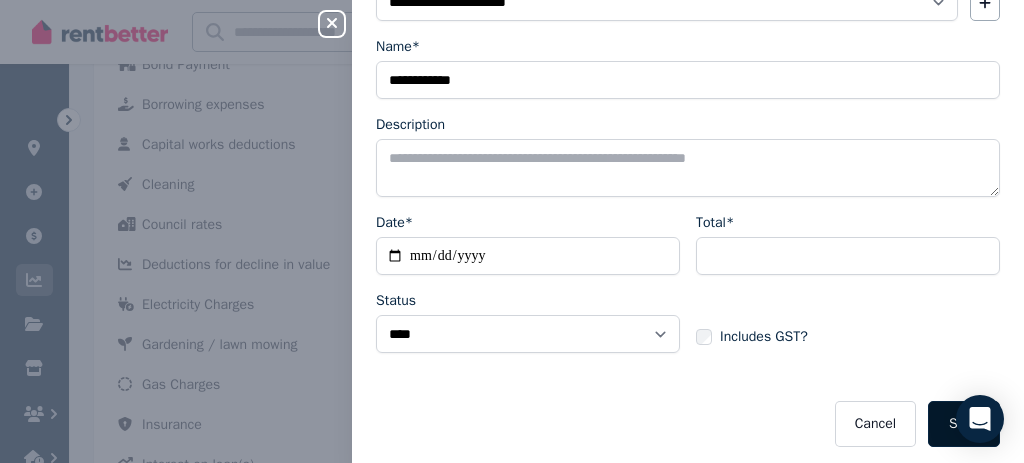 select 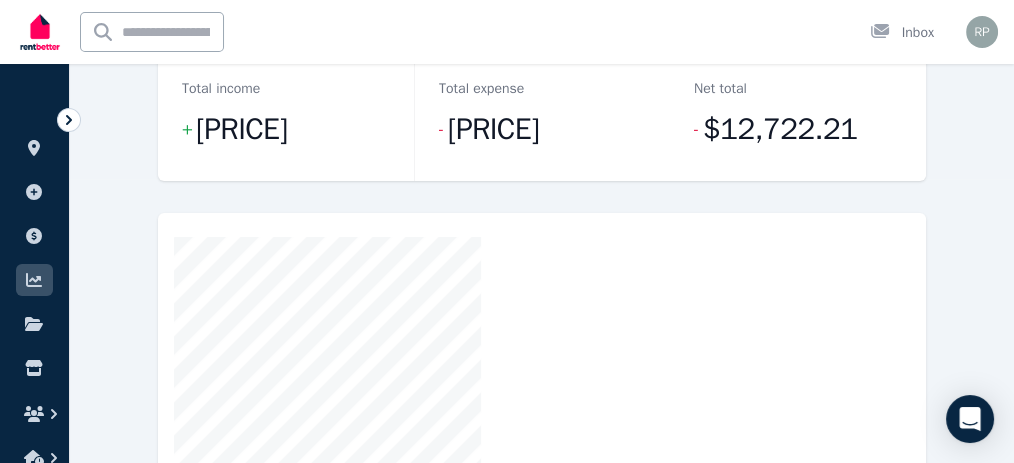scroll, scrollTop: 125, scrollLeft: 0, axis: vertical 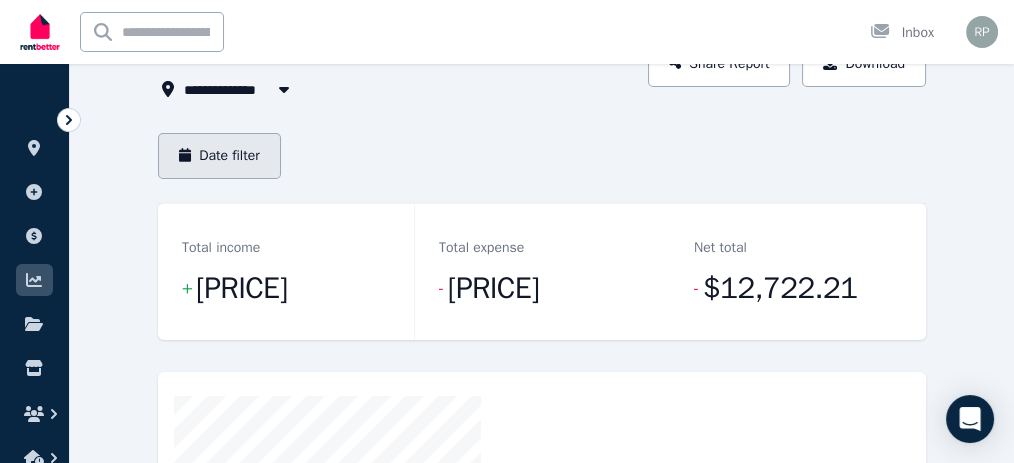 click on "Date filter" at bounding box center [219, 156] 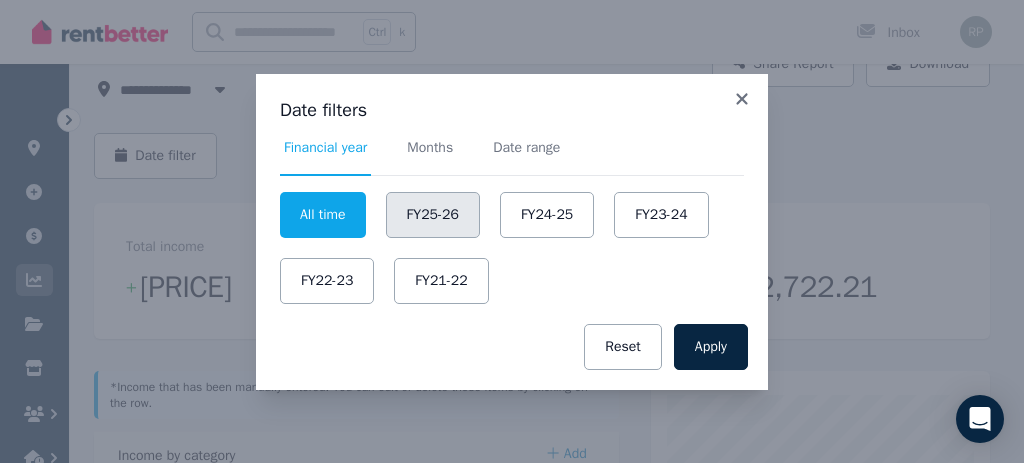 click on "FY25-26" at bounding box center [433, 215] 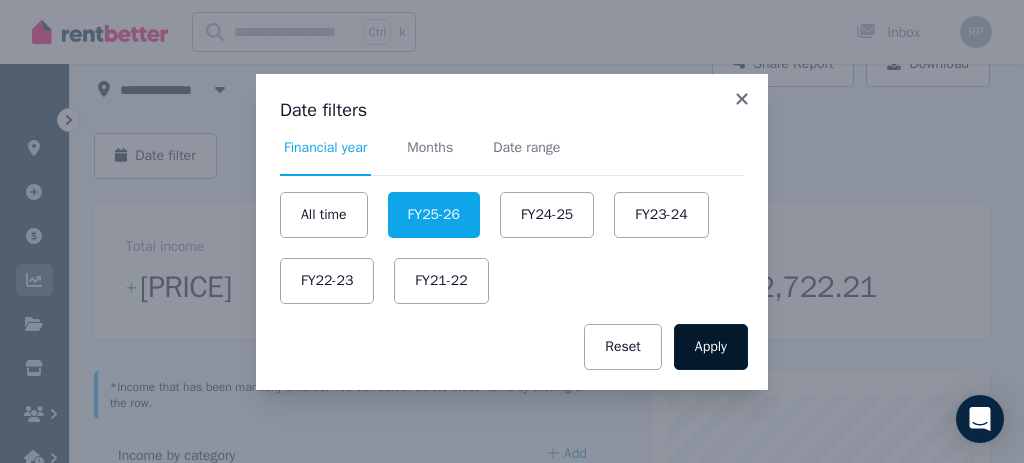 click on "Apply" at bounding box center [711, 347] 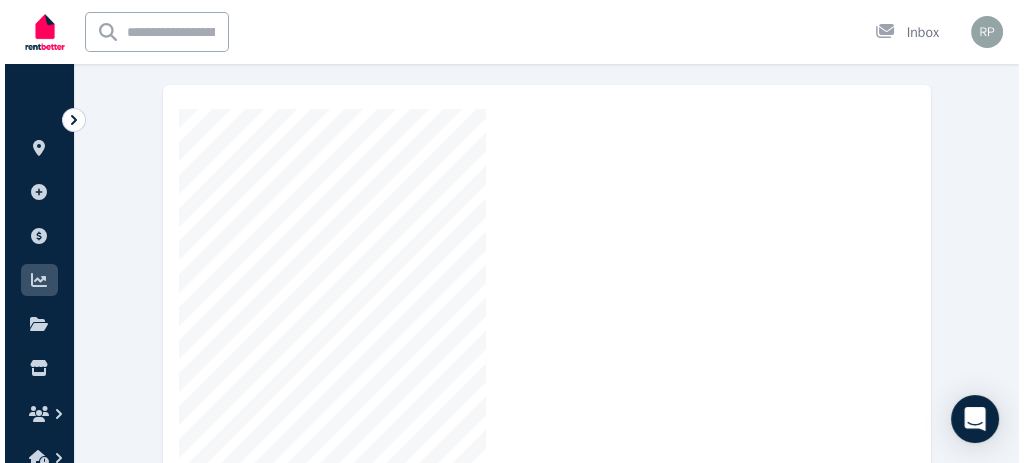 scroll, scrollTop: 413, scrollLeft: 0, axis: vertical 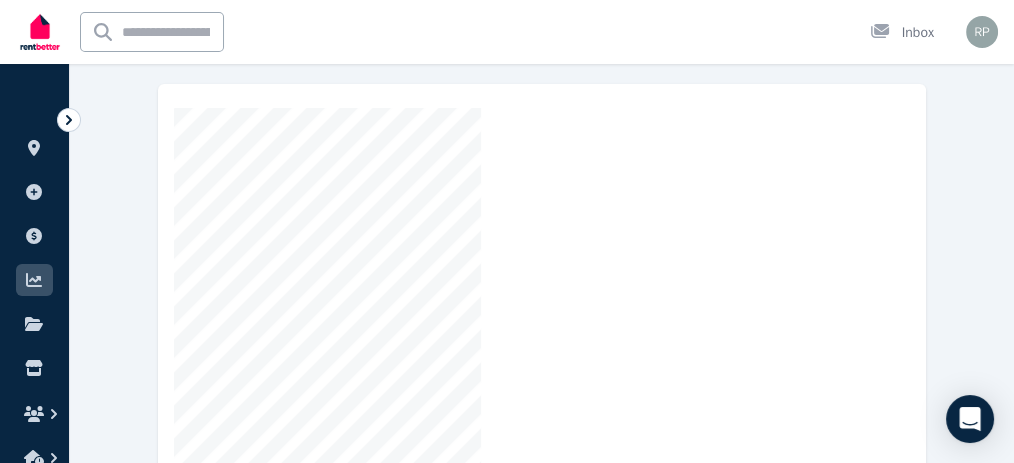 click on "Rental income" at bounding box center [250, 649] 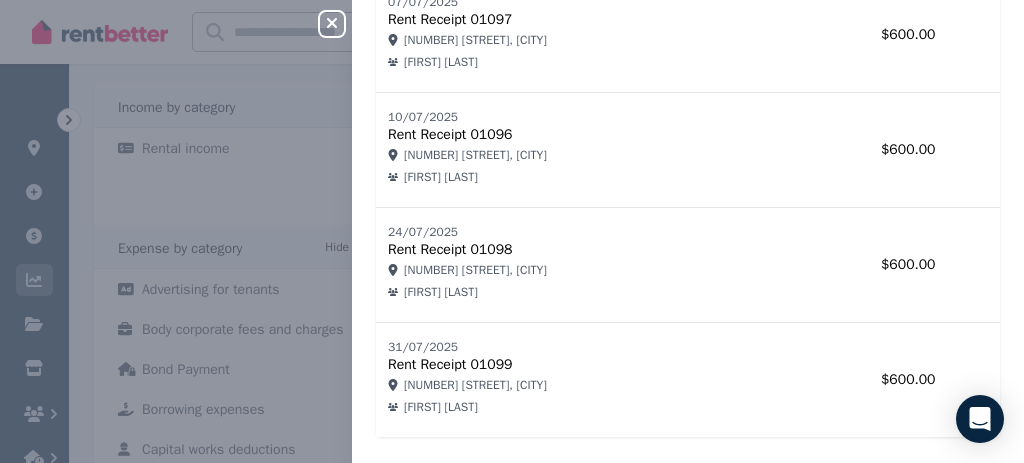 scroll, scrollTop: 306, scrollLeft: 0, axis: vertical 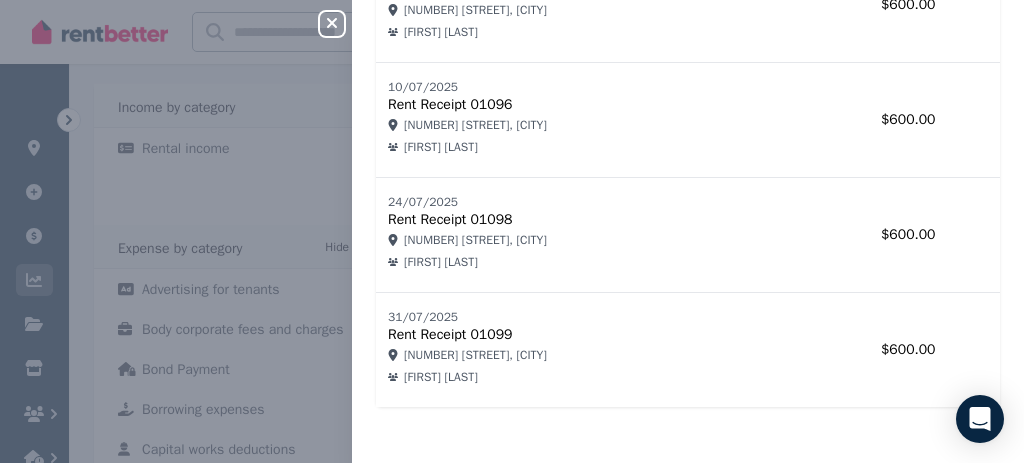 click on "[DATE] Rent Receipt 01098 [NUMBER] [STREET], [CITY] [FIRST] [LAST]" at bounding box center [576, 235] 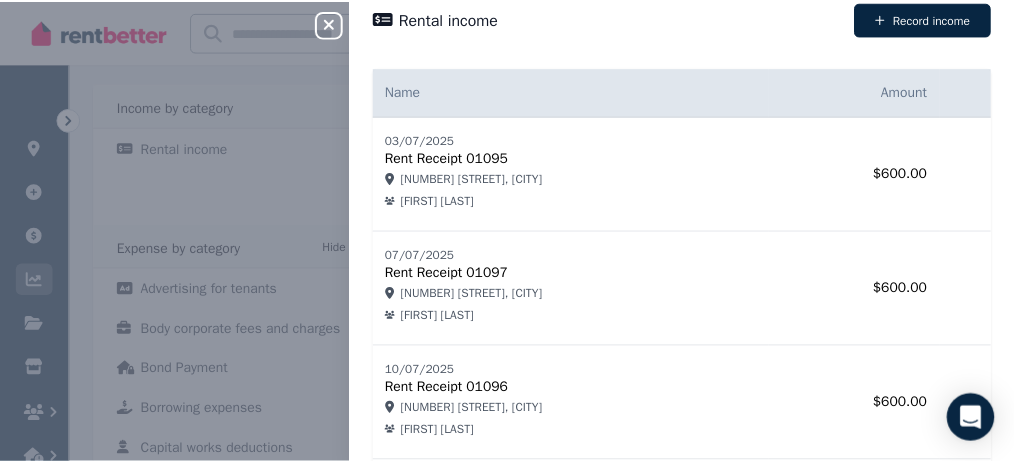 scroll, scrollTop: 0, scrollLeft: 0, axis: both 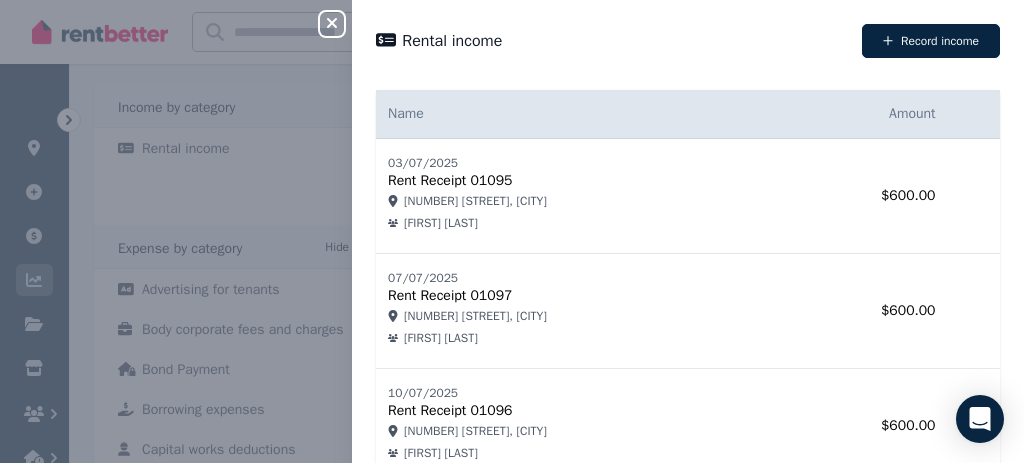 click on "Close panel Rental income Record income Name Amount [DATE] Rent Receipt 01095 [NUMBER] [STREET], [CITY] [FIRST] [LAST] [PRICE] [DATE] Rent Receipt 01097 [NUMBER] [STREET], [CITY] [FIRST] [LAST] [PRICE] [DATE] Rent Receipt 01096 [NUMBER] [STREET], [CITY] [FIRST] [LAST] [PRICE] [DATE] Rent Receipt 01098 [NUMBER] [STREET], [CITY] [FIRST] [LAST] [PRICE] [DATE] Rent Receipt 01099 [NUMBER] [STREET], [CITY] [FIRST] [LAST] [PRICE]" at bounding box center [512, 231] 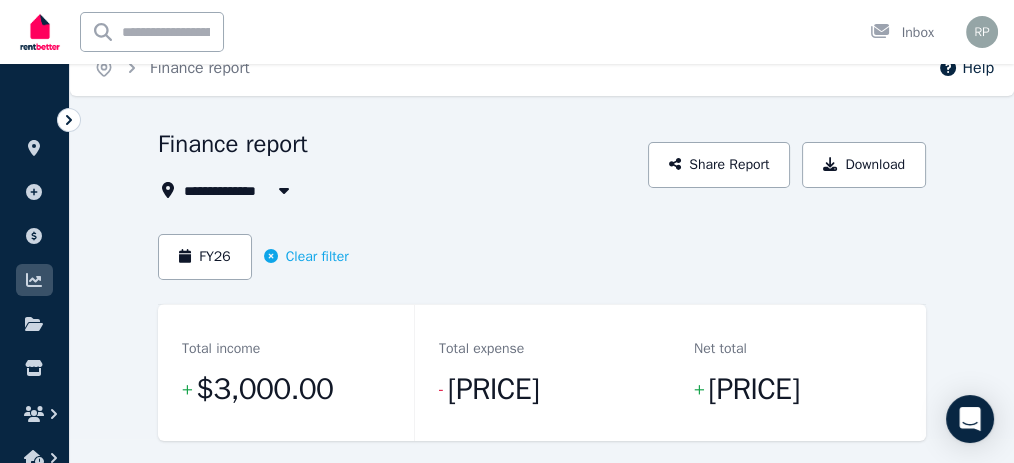 scroll, scrollTop: 0, scrollLeft: 0, axis: both 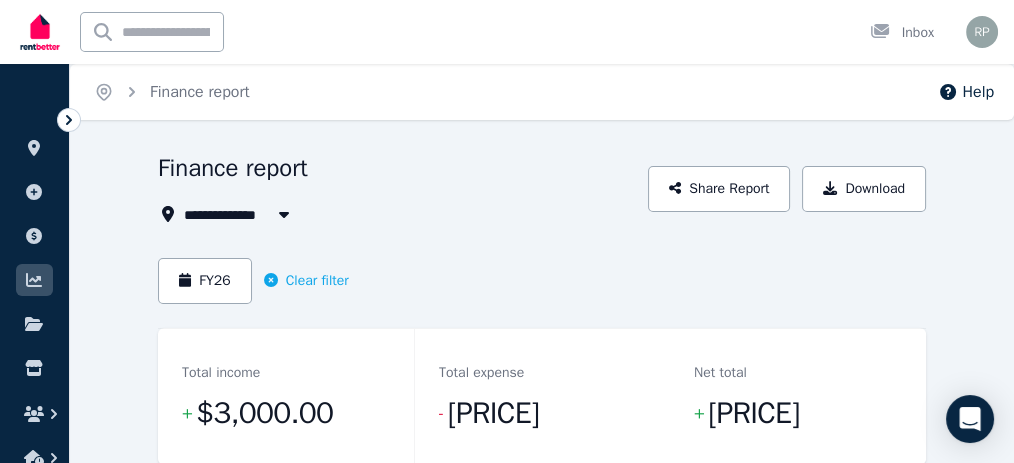 click at bounding box center [0, 0] 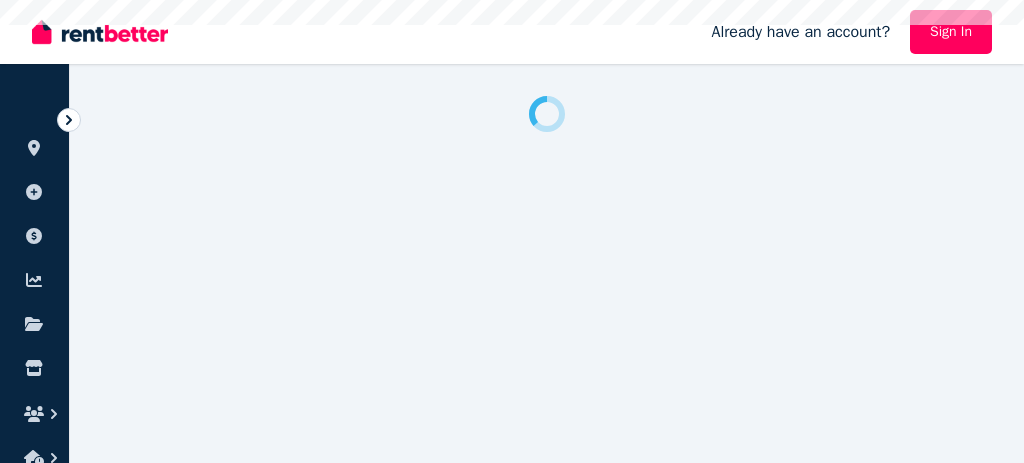 scroll, scrollTop: 0, scrollLeft: 0, axis: both 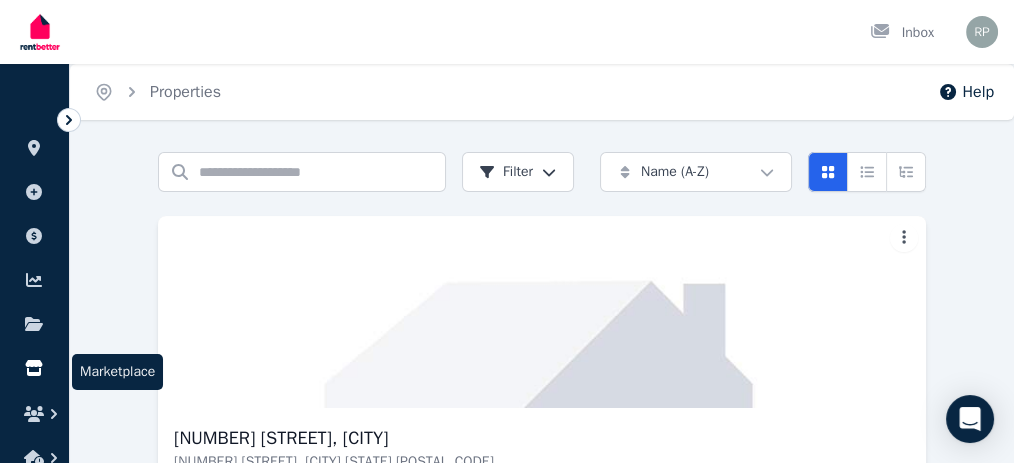 click 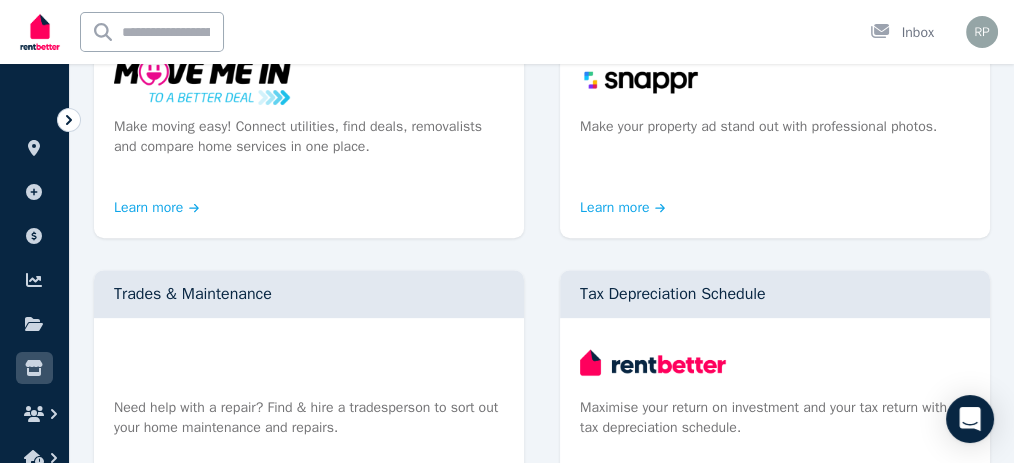 scroll, scrollTop: 904, scrollLeft: 0, axis: vertical 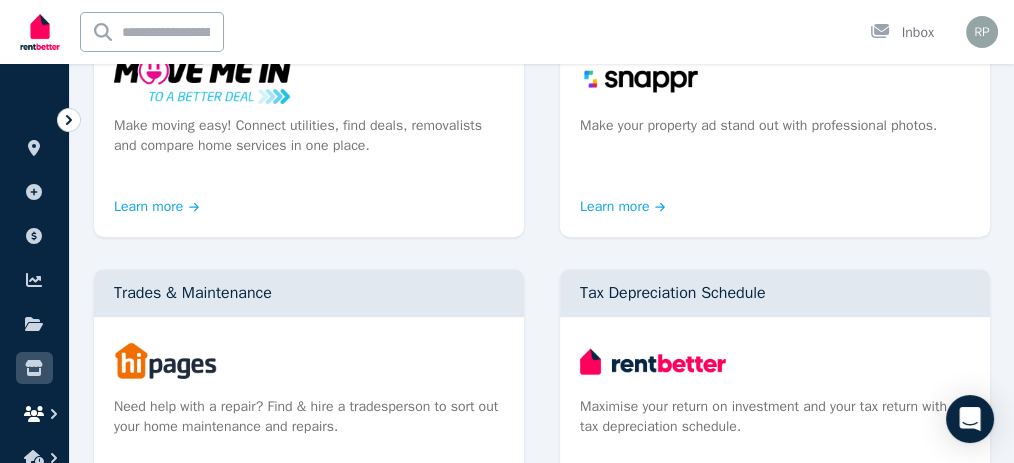 click 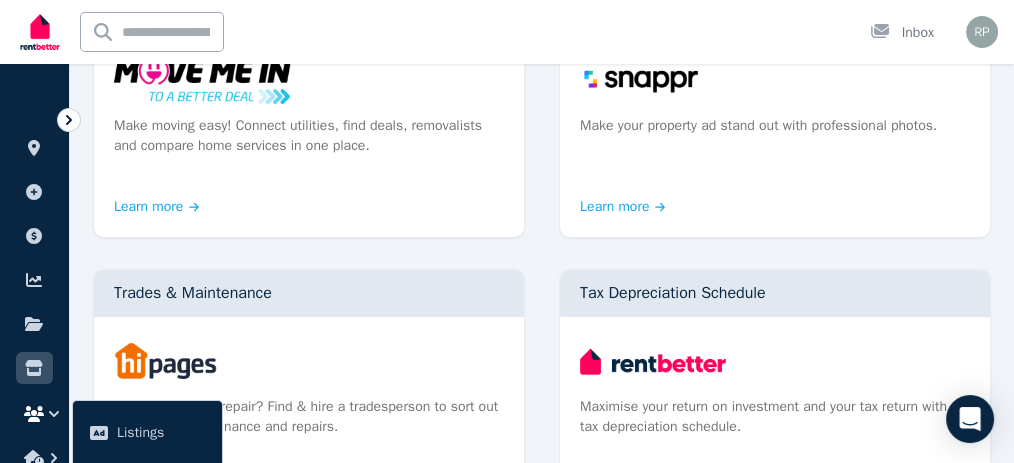scroll, scrollTop: 1001, scrollLeft: 0, axis: vertical 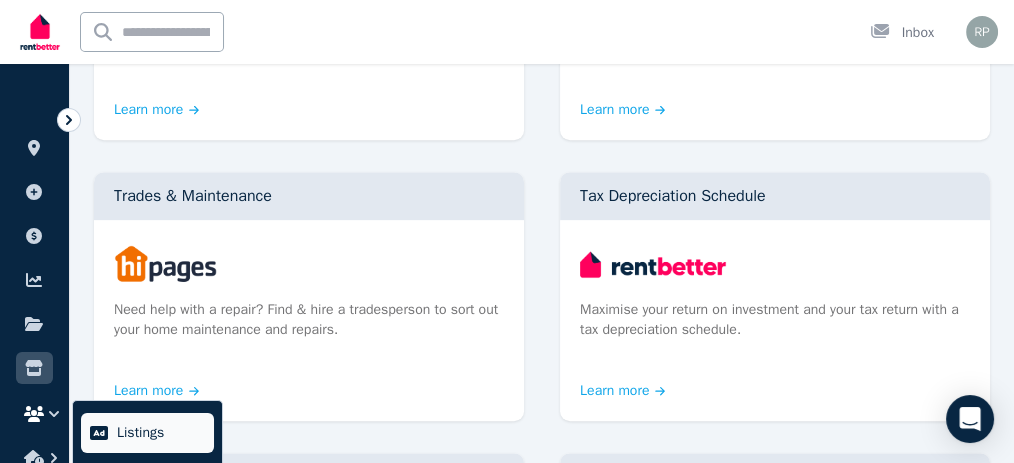 click on "Listings" at bounding box center (147, 433) 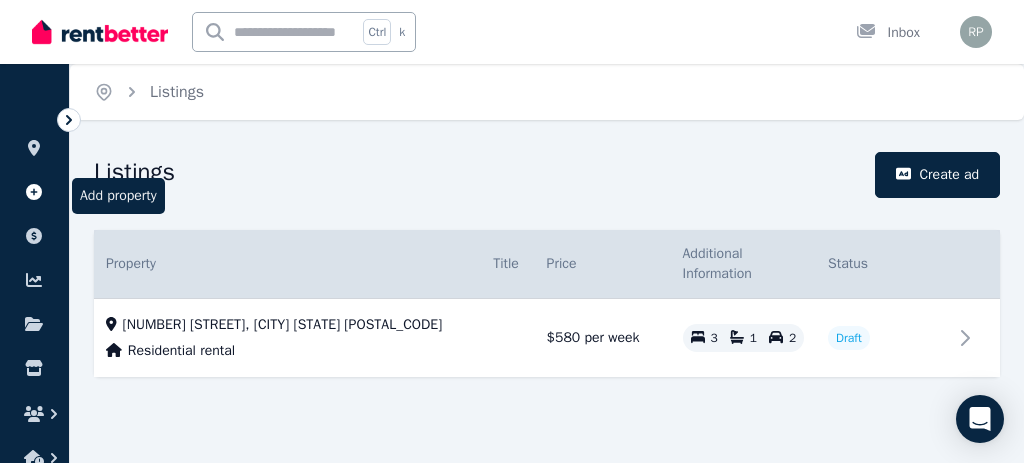 click 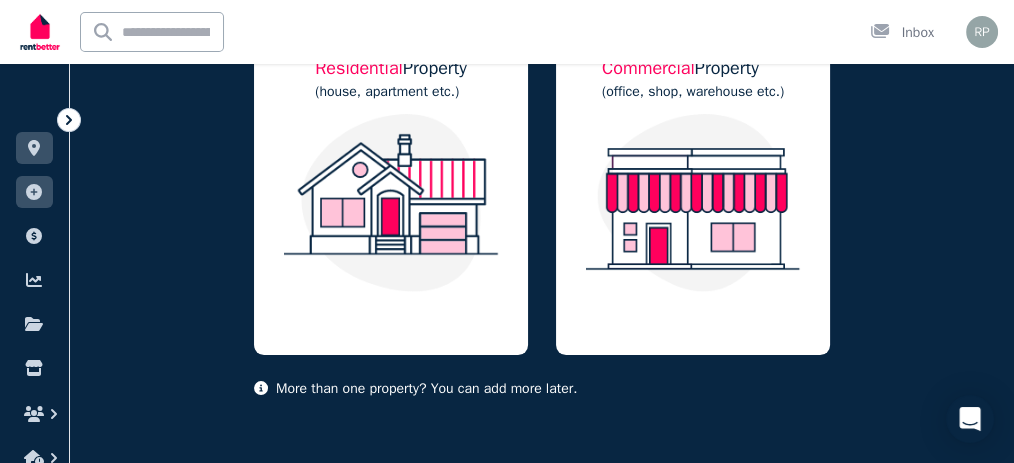 scroll, scrollTop: 264, scrollLeft: 0, axis: vertical 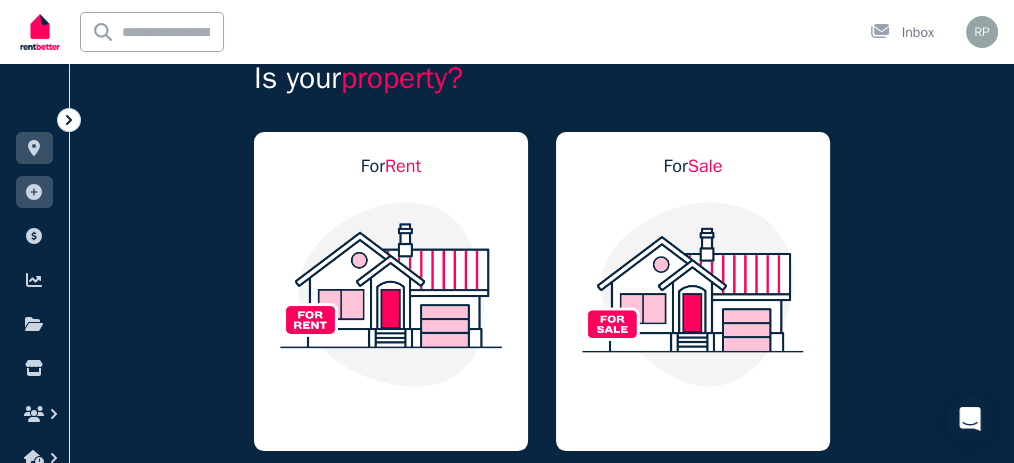 click at bounding box center [391, 294] 